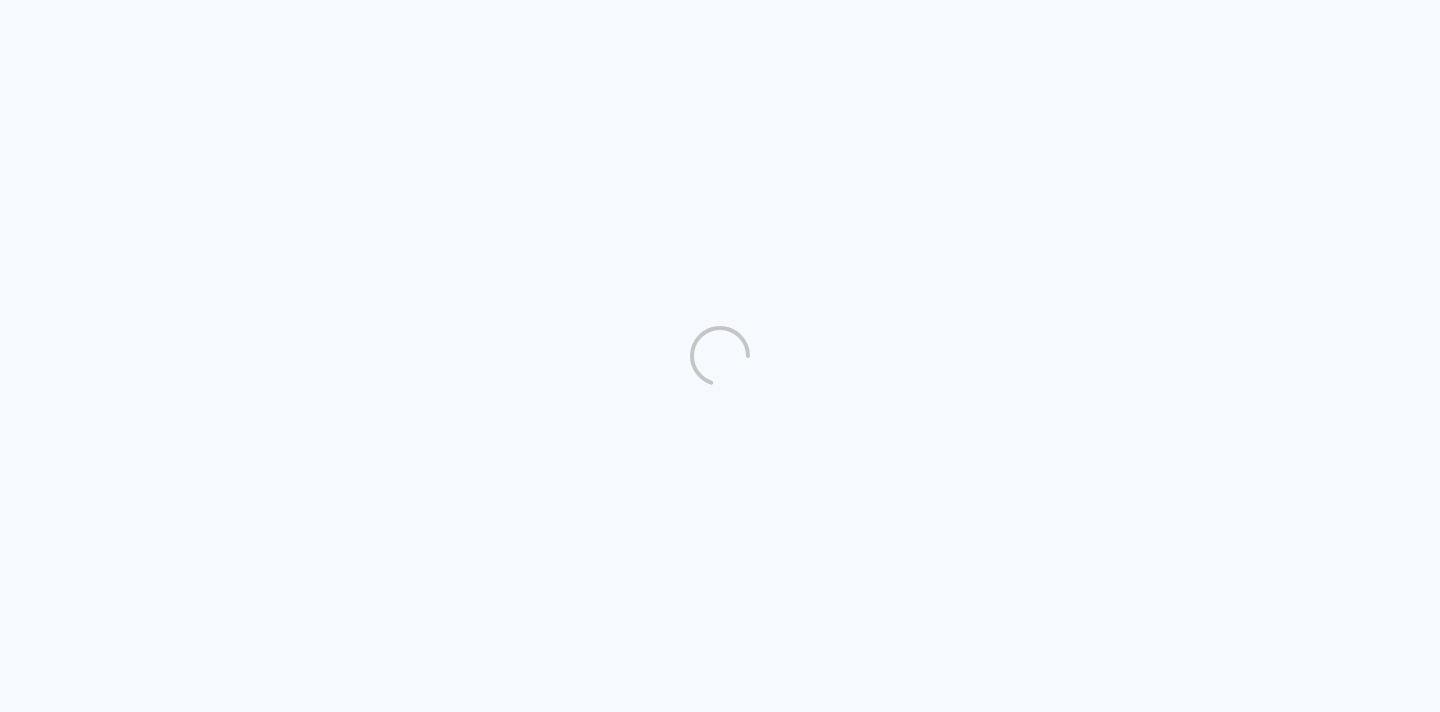 scroll, scrollTop: 0, scrollLeft: 0, axis: both 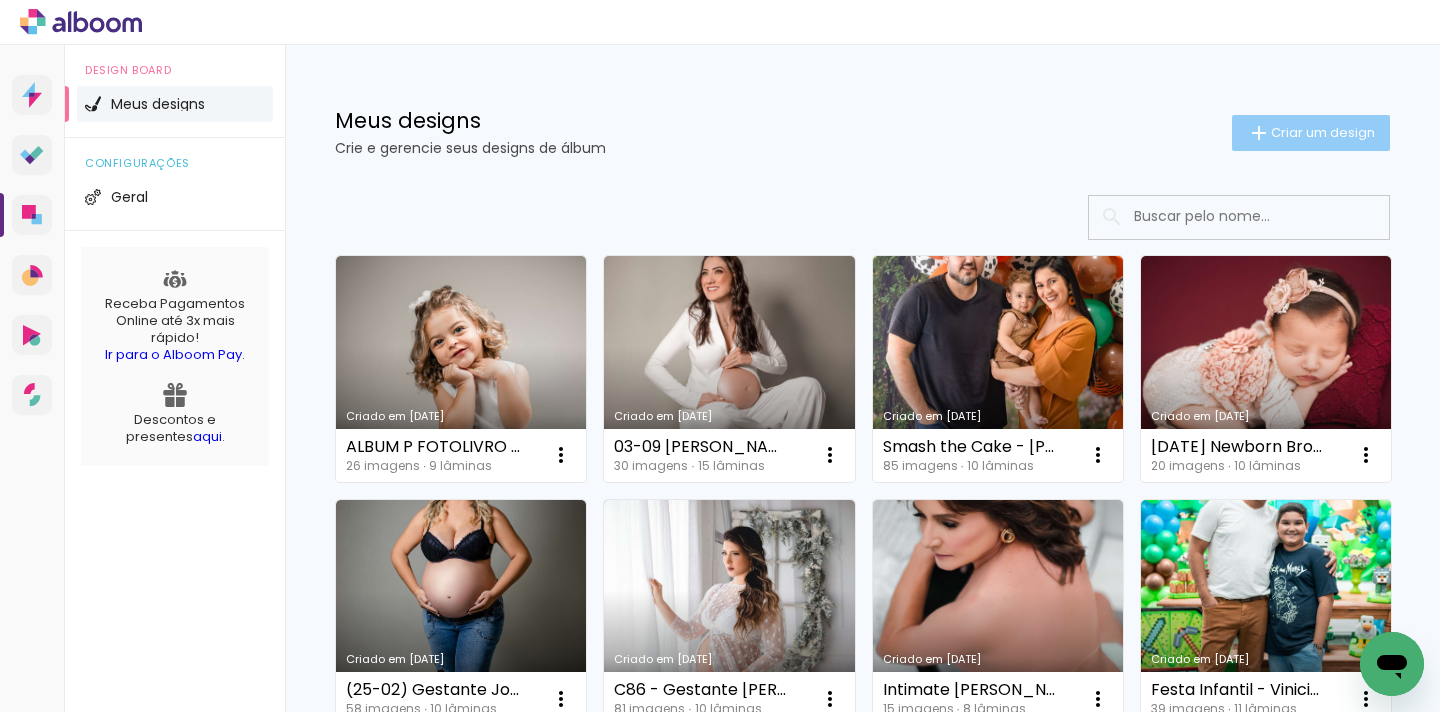 click 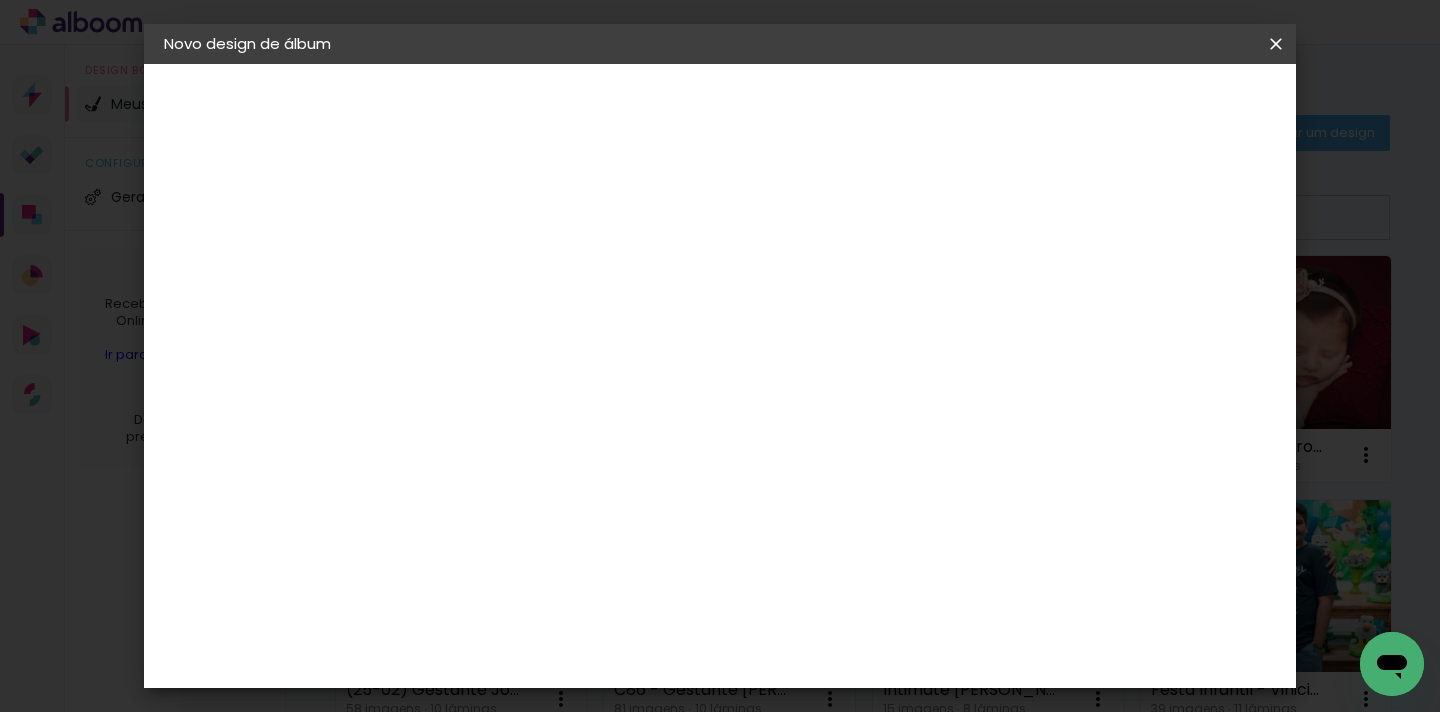 click at bounding box center [491, 268] 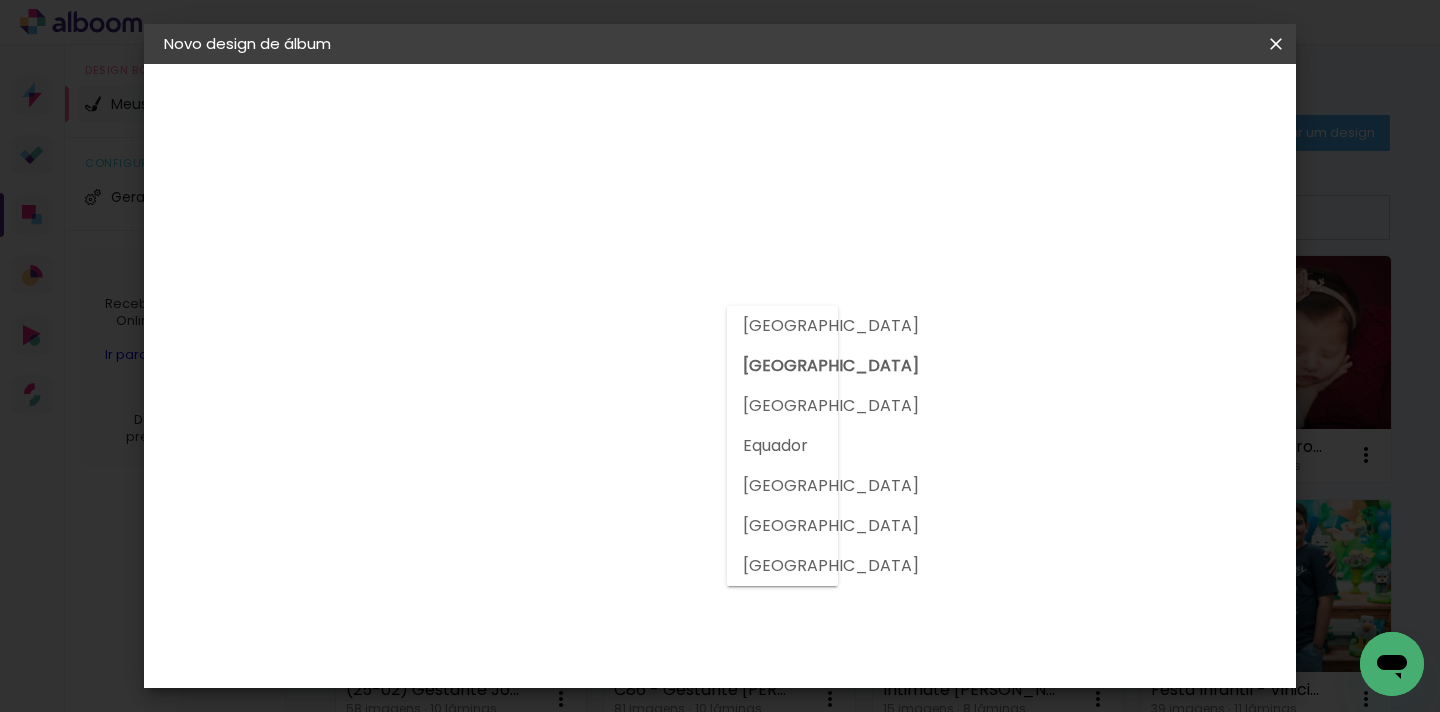 click on "Encadernadora   [GEOGRAPHIC_DATA] [GEOGRAPHIC_DATA] [GEOGRAPHIC_DATA] Equador [GEOGRAPHIC_DATA] [GEOGRAPHIC_DATA] [GEOGRAPHIC_DATA] A Albumaster M Master Album" 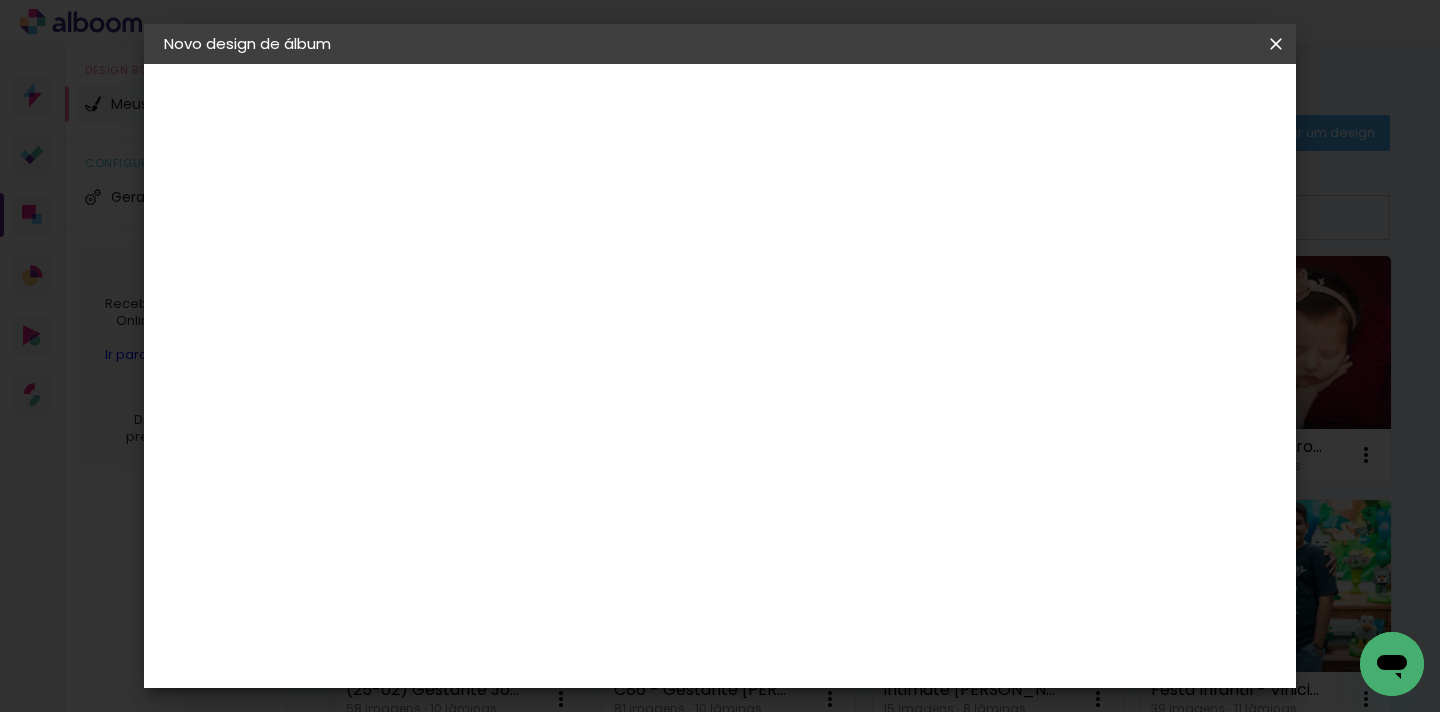 click on "Avançar" at bounding box center [0, 0] 